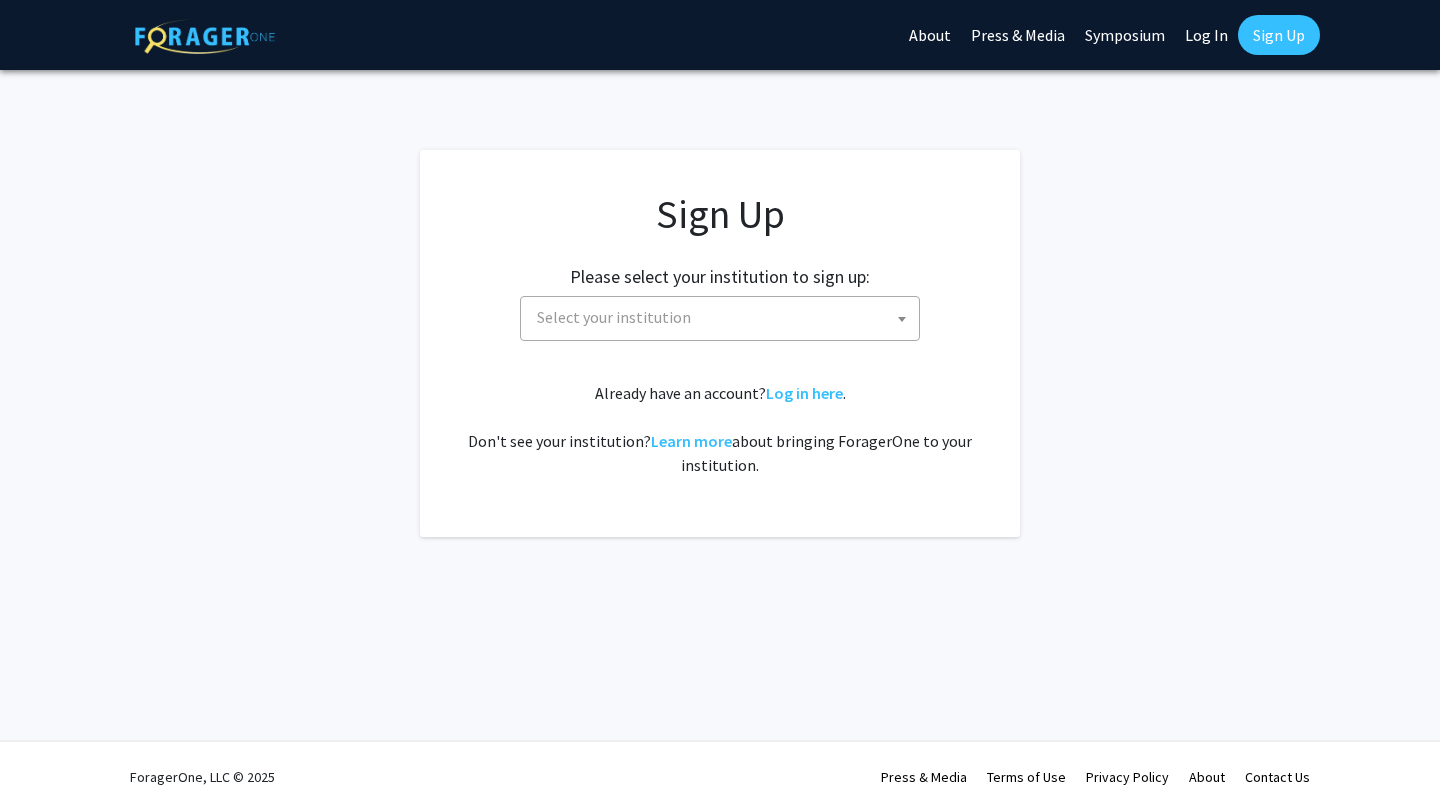 scroll, scrollTop: 0, scrollLeft: 0, axis: both 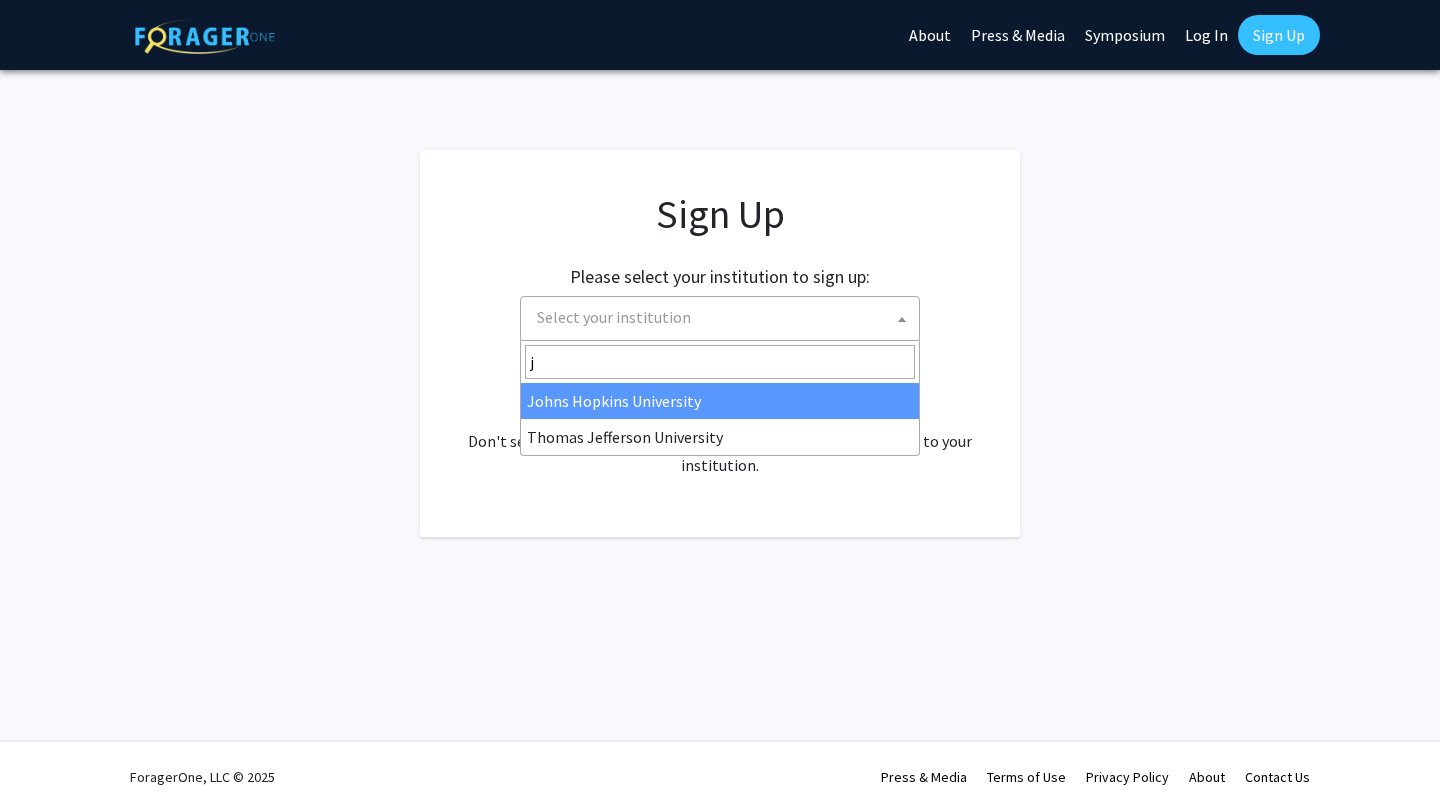 type on "j" 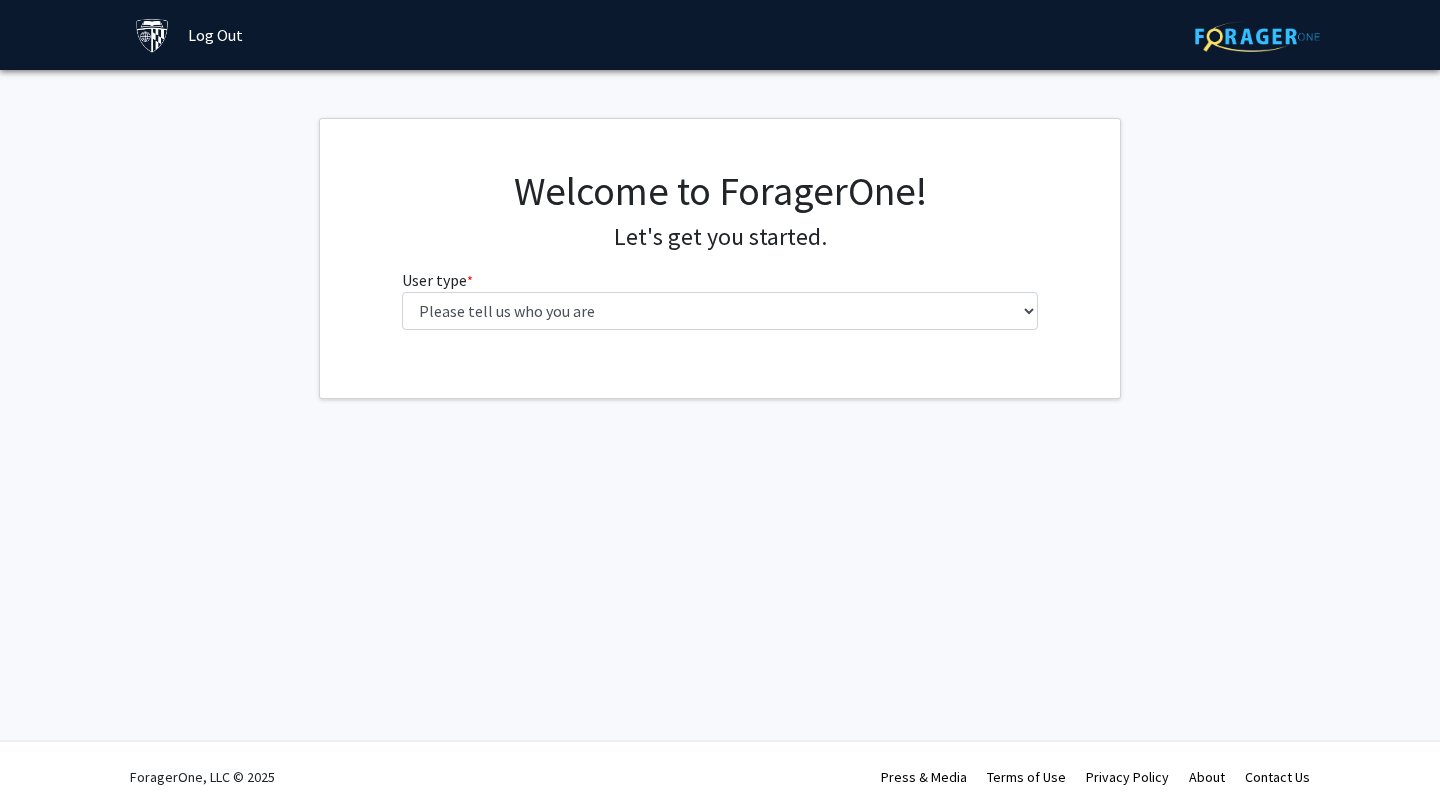 scroll, scrollTop: 0, scrollLeft: 0, axis: both 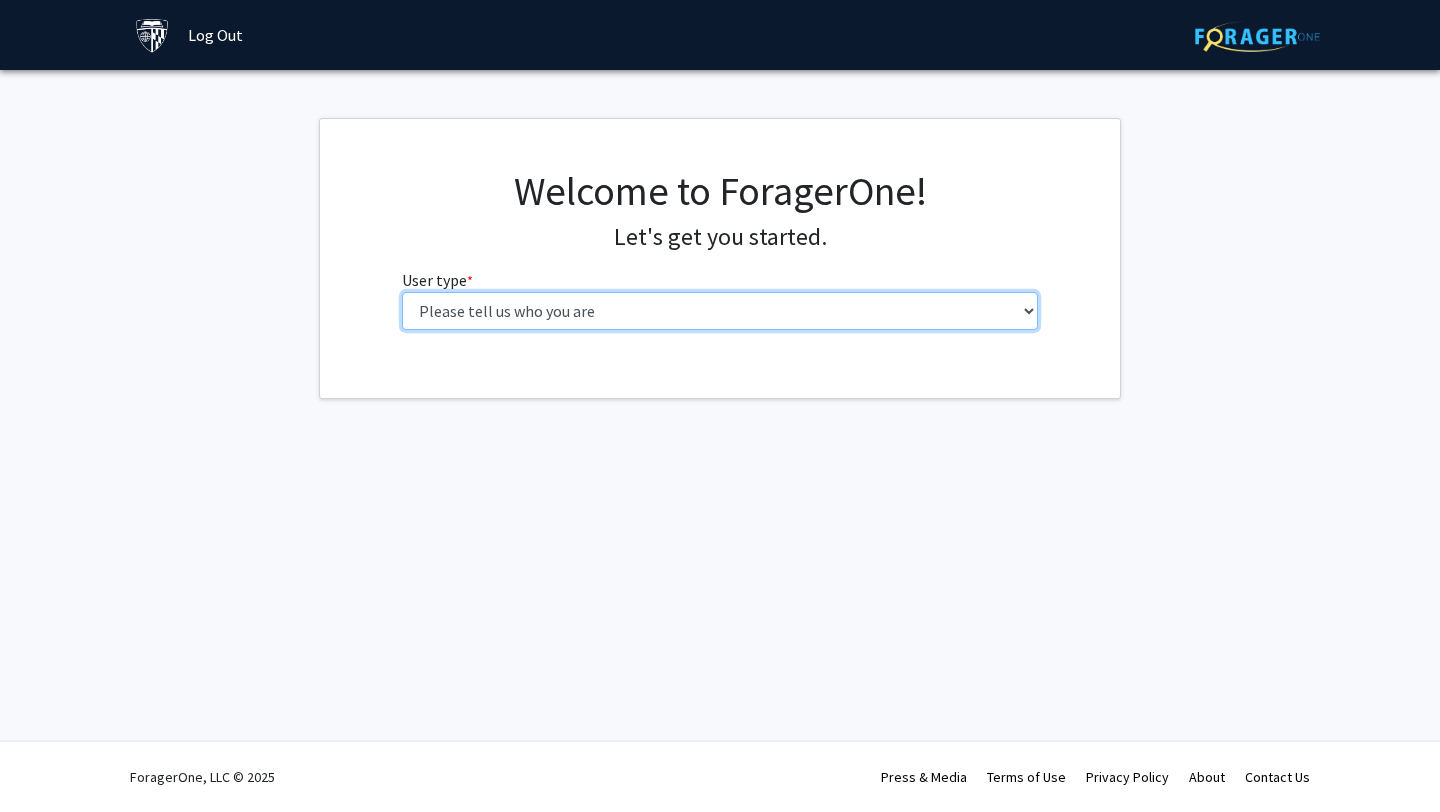 click on "Please tell us who you are  Undergraduate Student   Master's Student   Doctoral Candidate (PhD, MD, DMD, PharmD, etc.)   Postdoctoral Researcher / Research Staff / Medical Resident / Medical Fellow   Faculty   Administrative Staff" at bounding box center (720, 311) 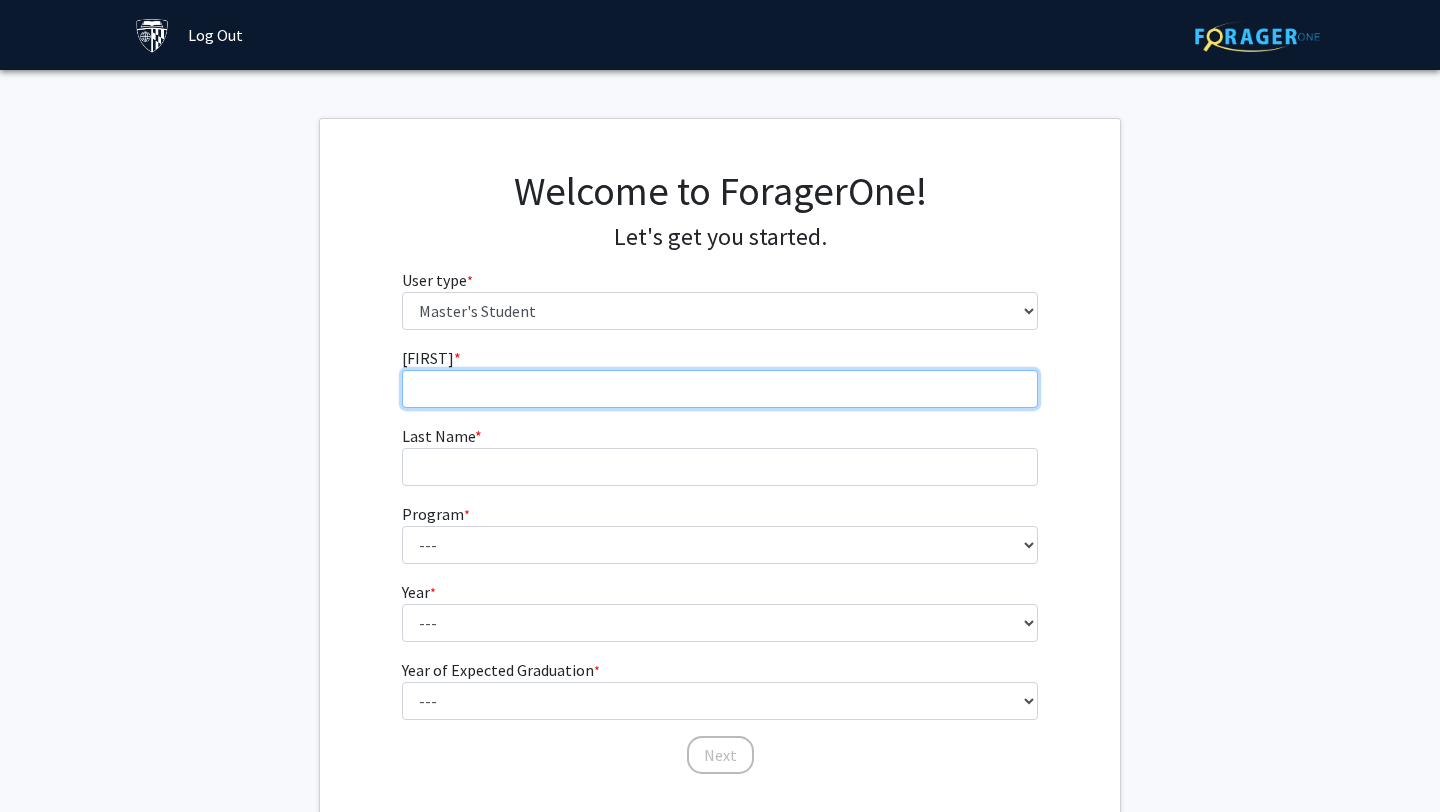 click on "[FIRST] * required" at bounding box center (720, 389) 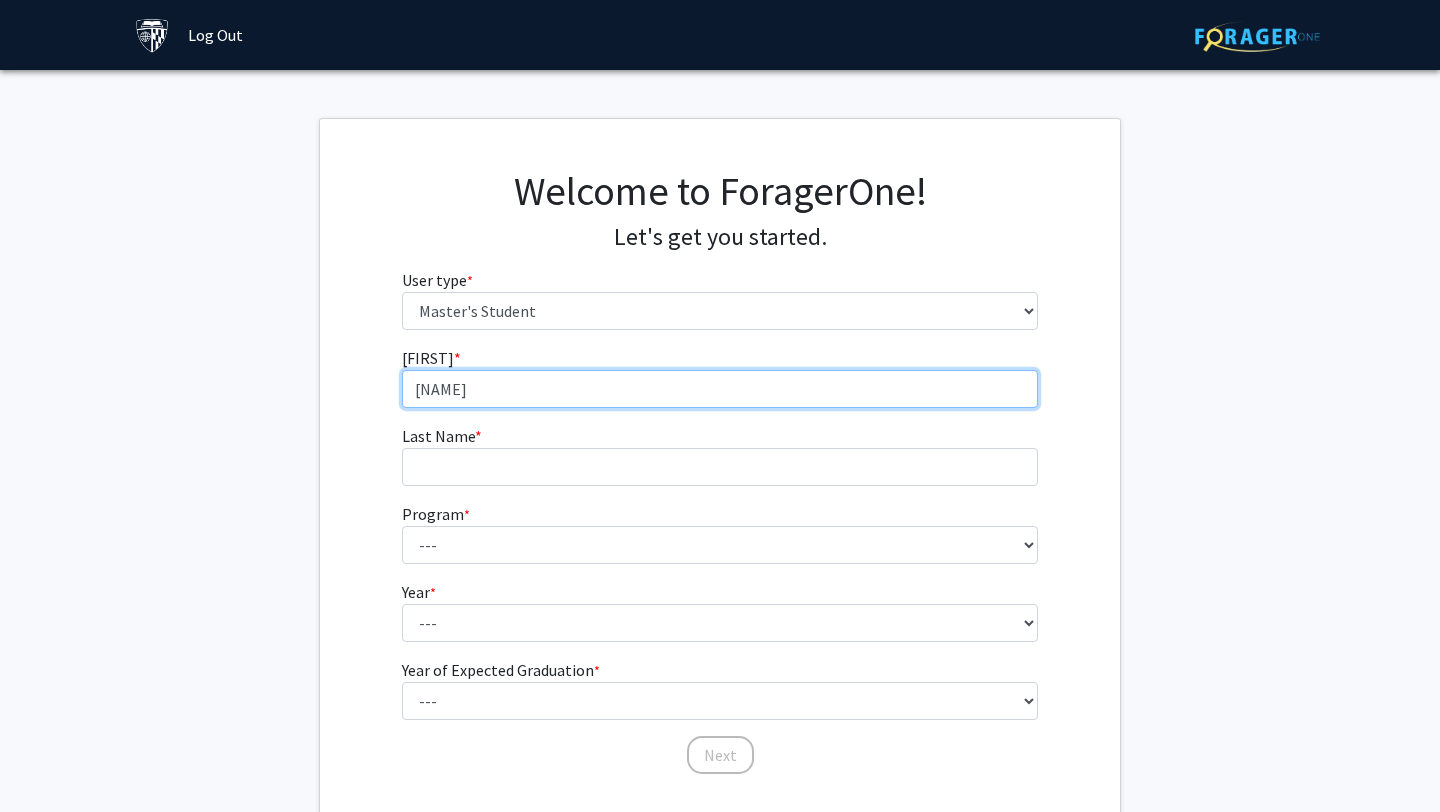 type on "[NAME]" 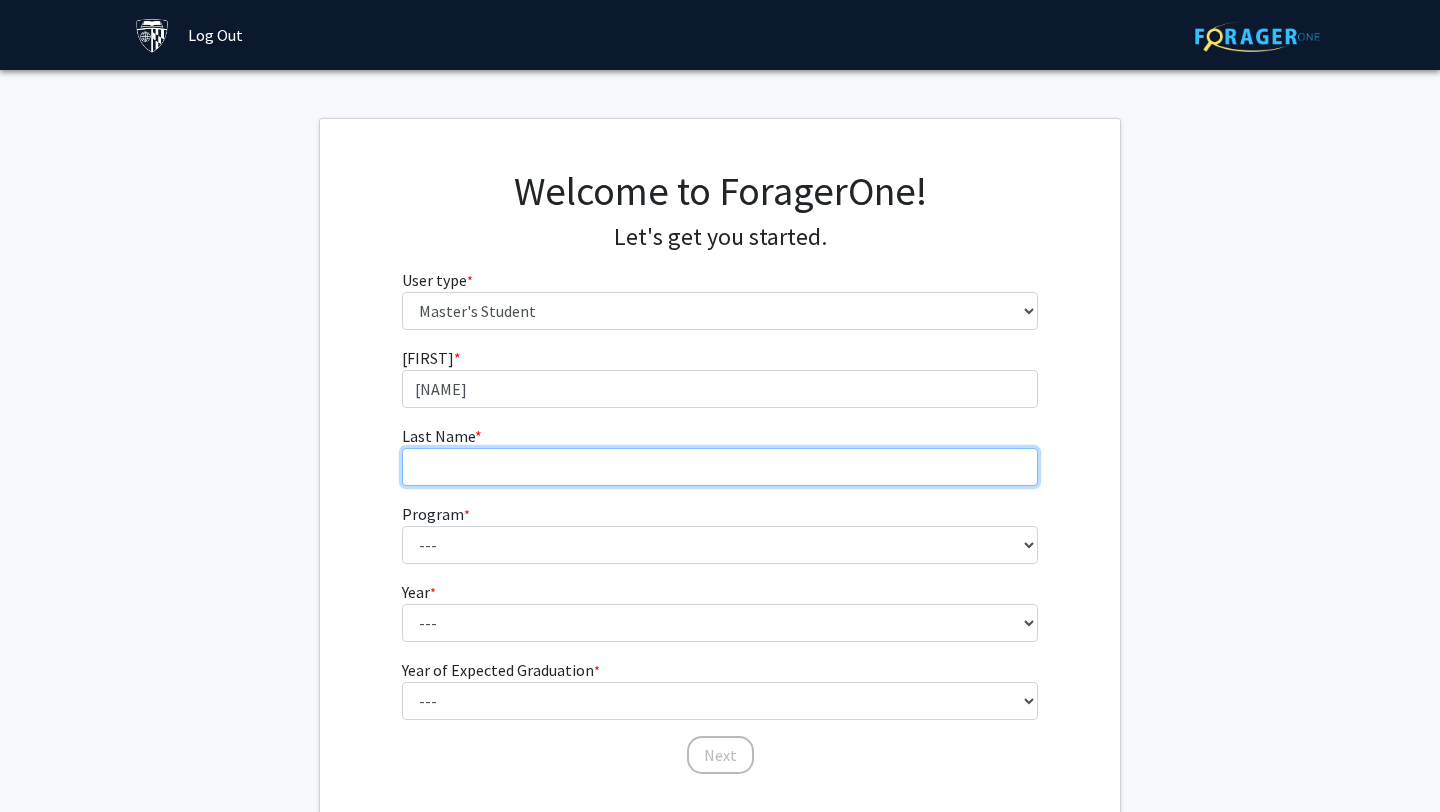 click on "Last Name * required" at bounding box center [720, 467] 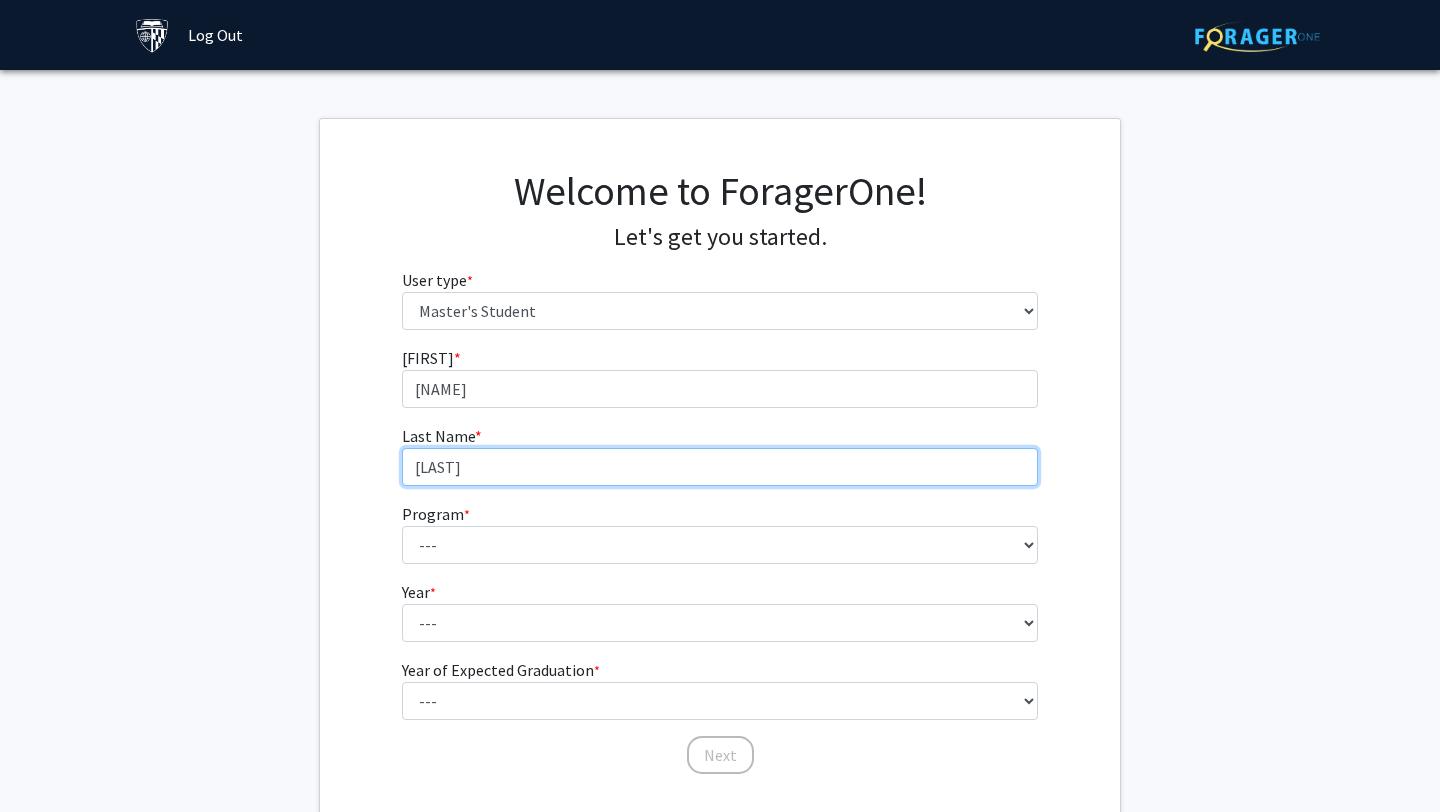 type on "[LAST]" 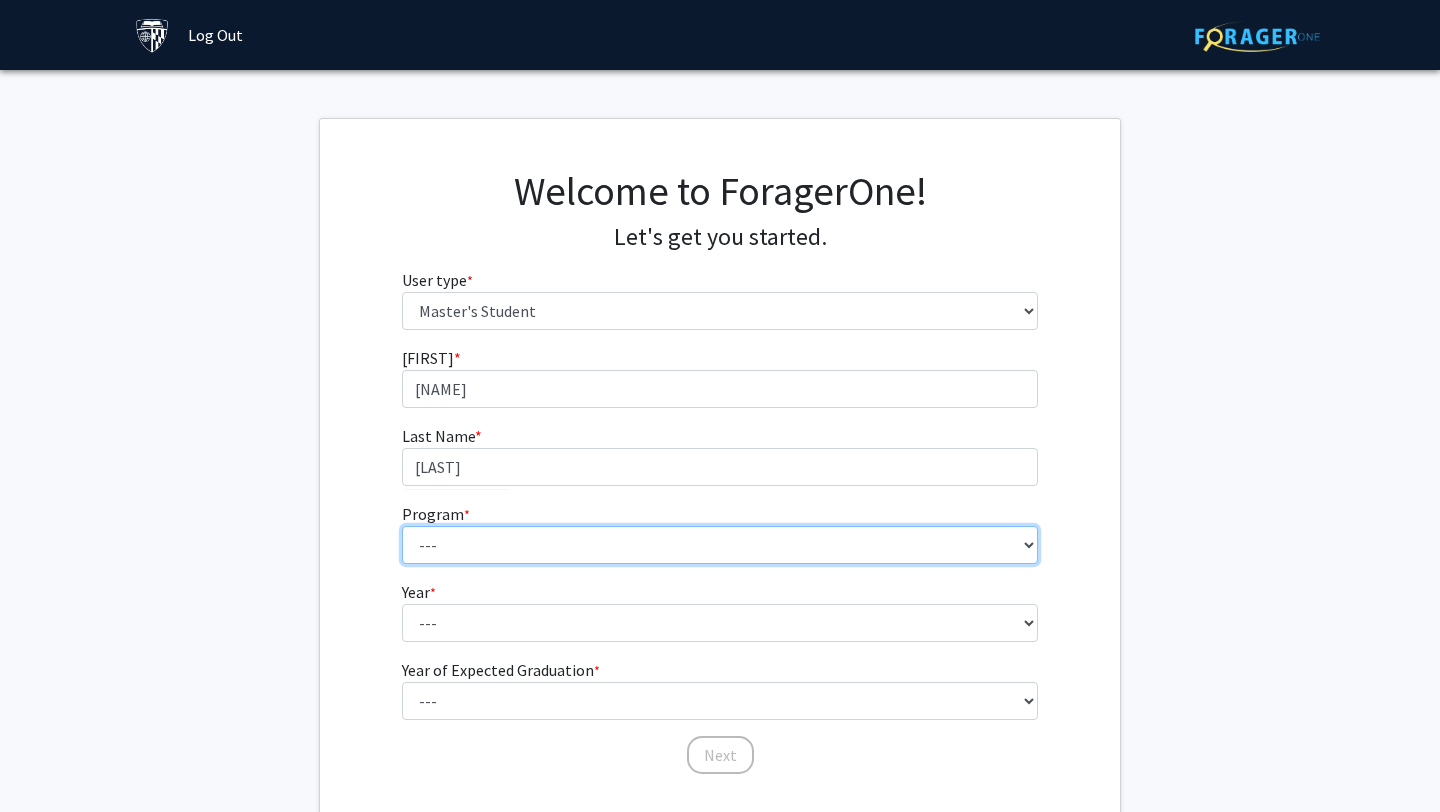 click on "---  Anatomy Education   Applied and Computational Mathematics   Applied Biomedical Engineering   Applied Economics   Applied Economics   Applied Health Sciences Informatics   Applied Mathematics and Statistics   Applied Physics   Applied Science in Community-Based Primary Health Care Programs in Global Health   Applied Science in Global Health Planning and Management   Applied Science in Humanitarian Health   Applied Science in Patient Safety and Healthcare Quality   Applied Science in Population Health Management   Applied Science in Spatial Analysis for Public Health   Artificial Intelligence   Audio Science: Acoustics   Audio Sciences: Recording and Production   Biochemistry and Molecular Biology   Bioengineering Innovation and Design   Bioethics   Bioinformatics   Biology   Biomedical Engineering   Biophysics   Biostatistics   Biotechnology   Biotechnology   Biotechnology Enterprise and Entrepreneurship   Business Administration   Business Analytics and Risk Management   Civil Engineering   Classics" at bounding box center (720, 545) 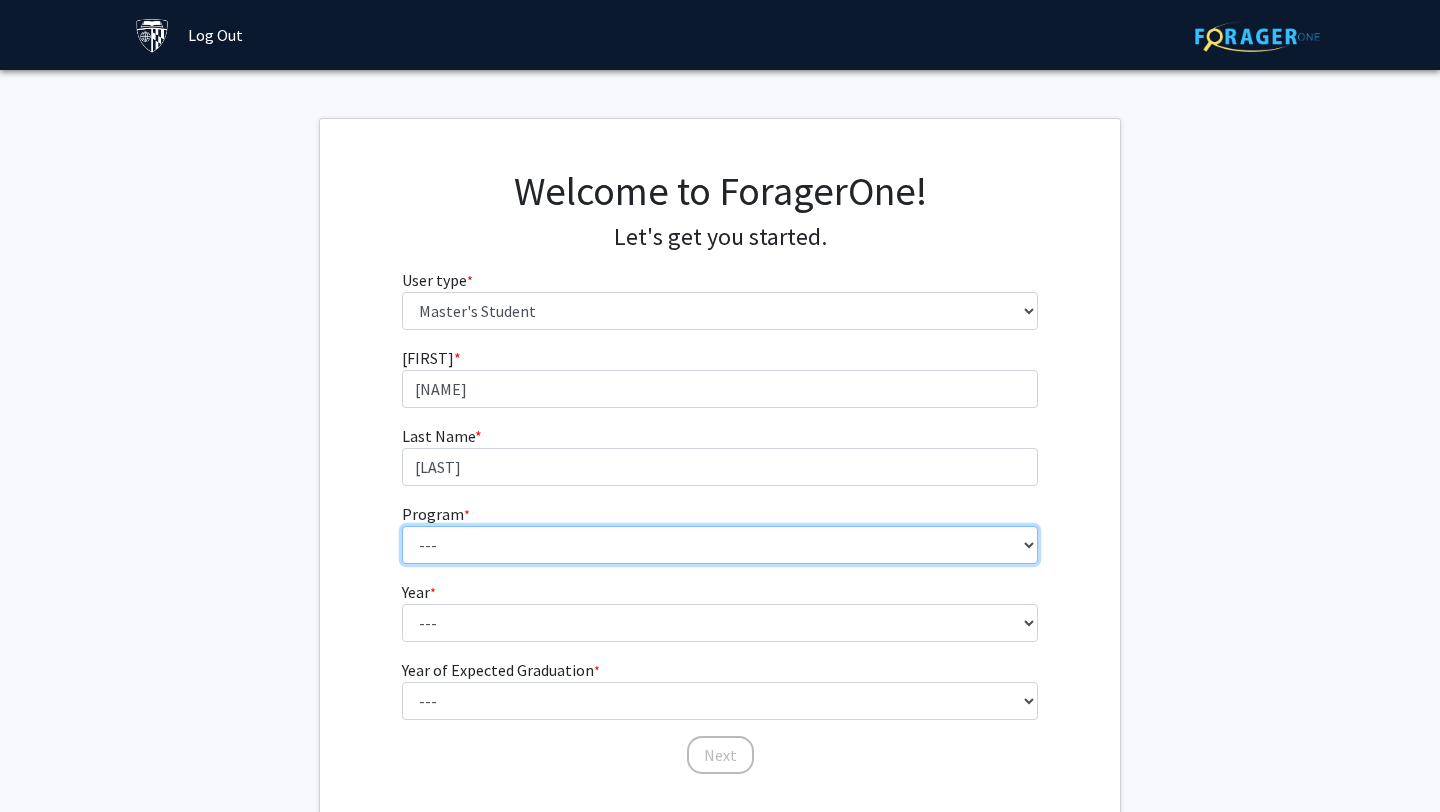 select on "63: 51" 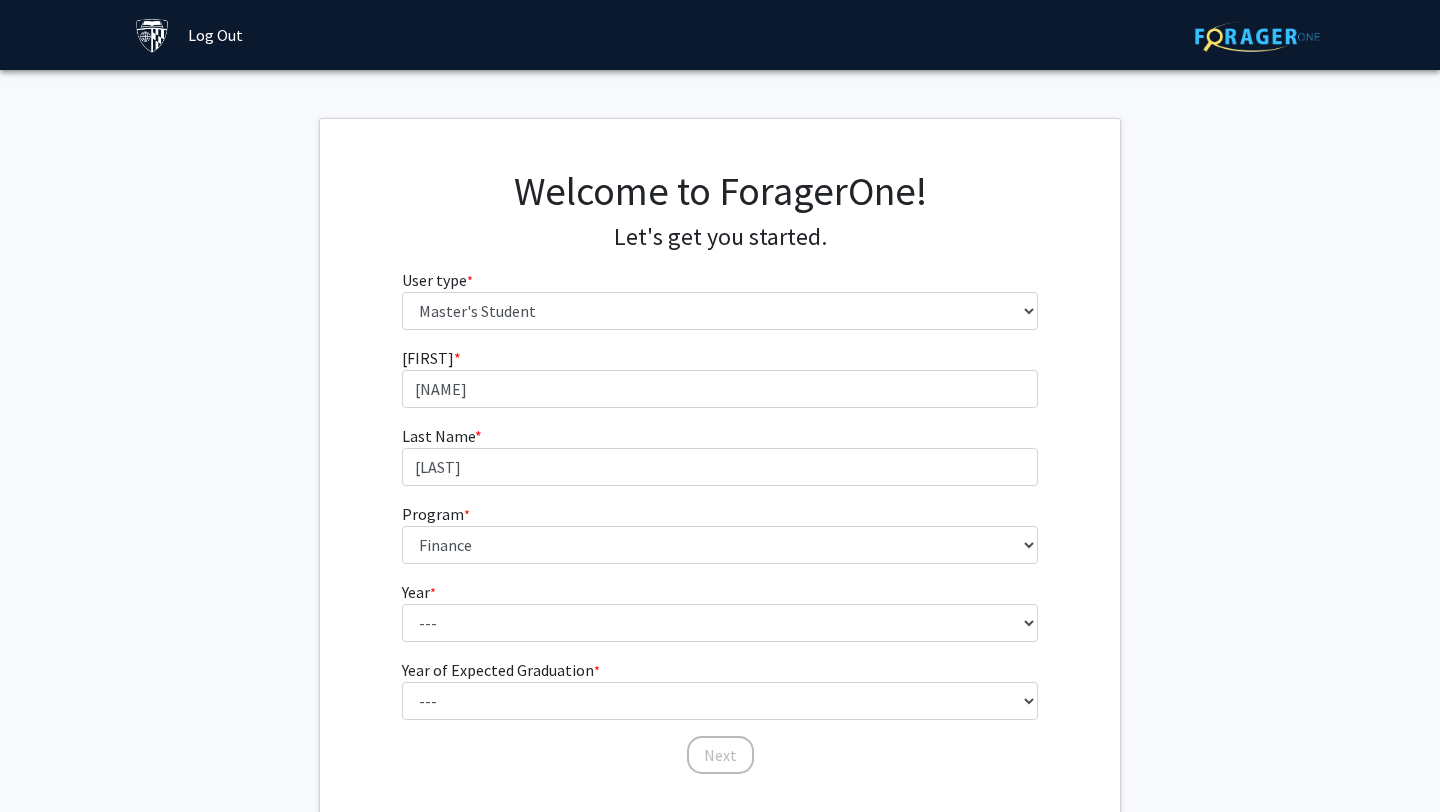 click on "[LAST] [FIRST] * required Dongshan Last Name * required Chen Program * required --- Anatomy Education Applied and Computational Mathematics Applied Biomedical Engineering Applied Economics Applied Economics Applied Health Sciences Informatics Applied Mathematics and Statistics Applied Physics Applied Science in Community-Based Primary Health Care Programs in Global Health Applied Science in Global Health Planning and Management Applied Science in Humanitarian Health Applied Science in Patient Safety and Healthcare Quality Applied Science in Population Health Management Applied Science in Spatial Analysis for Public Health Artificial Intelligence Audio Science: Acoustics Audio Sciences: Recording and Production Biochemistry and Molecular Biology Bioengineering Innovation and Design Bioethics Bioinformatics Biology Biomedical Engineering Biophysics Biostatistics Biotechnology Biotechnology Biotechnology Enterprise and Entrepreneurship Civil Engineering * *" at bounding box center (720, 561) 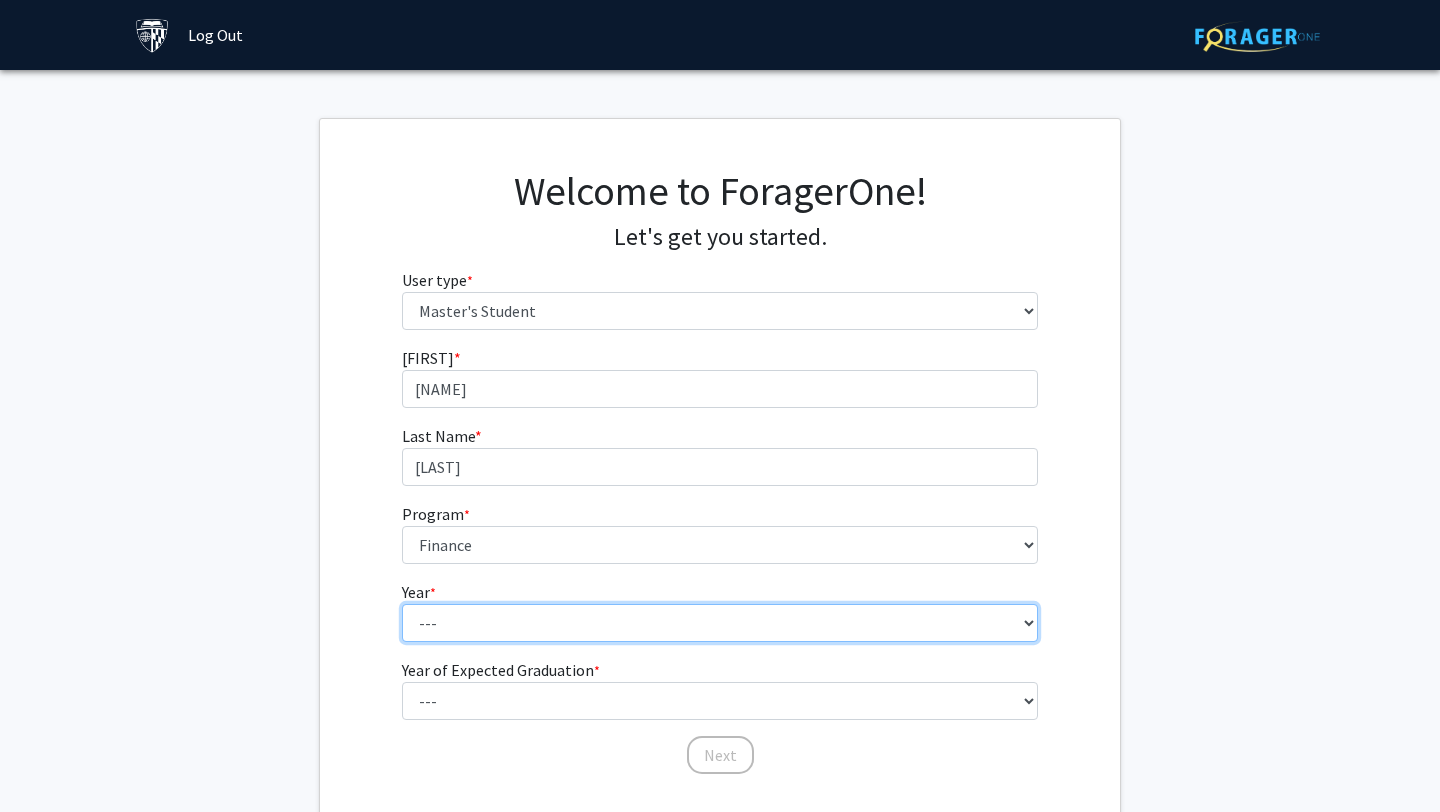 click on "---  First Year   Second Year" at bounding box center (720, 623) 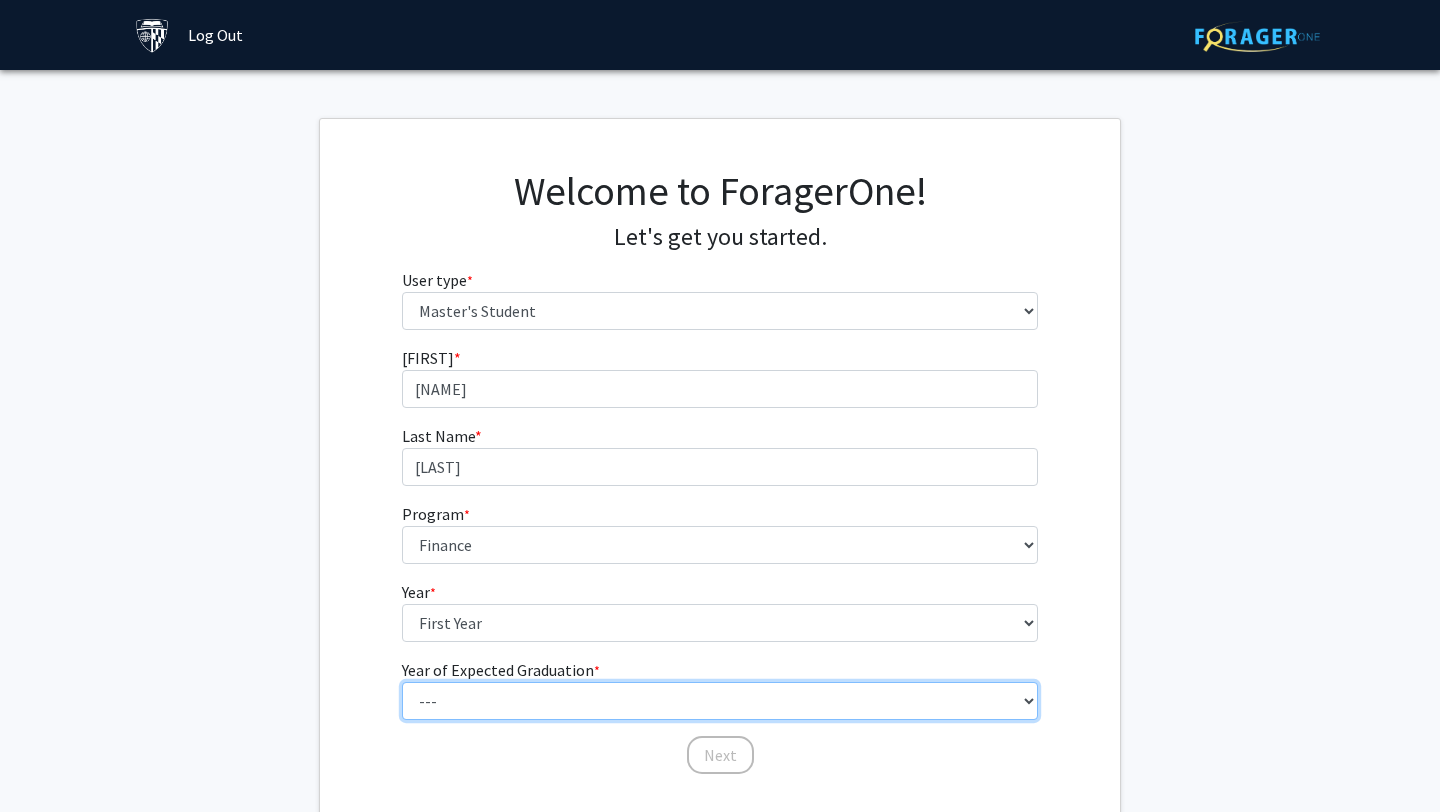 click on "---  2025   2026   2027   2028   2029   2030   2031   2032   2033   2034" at bounding box center [720, 701] 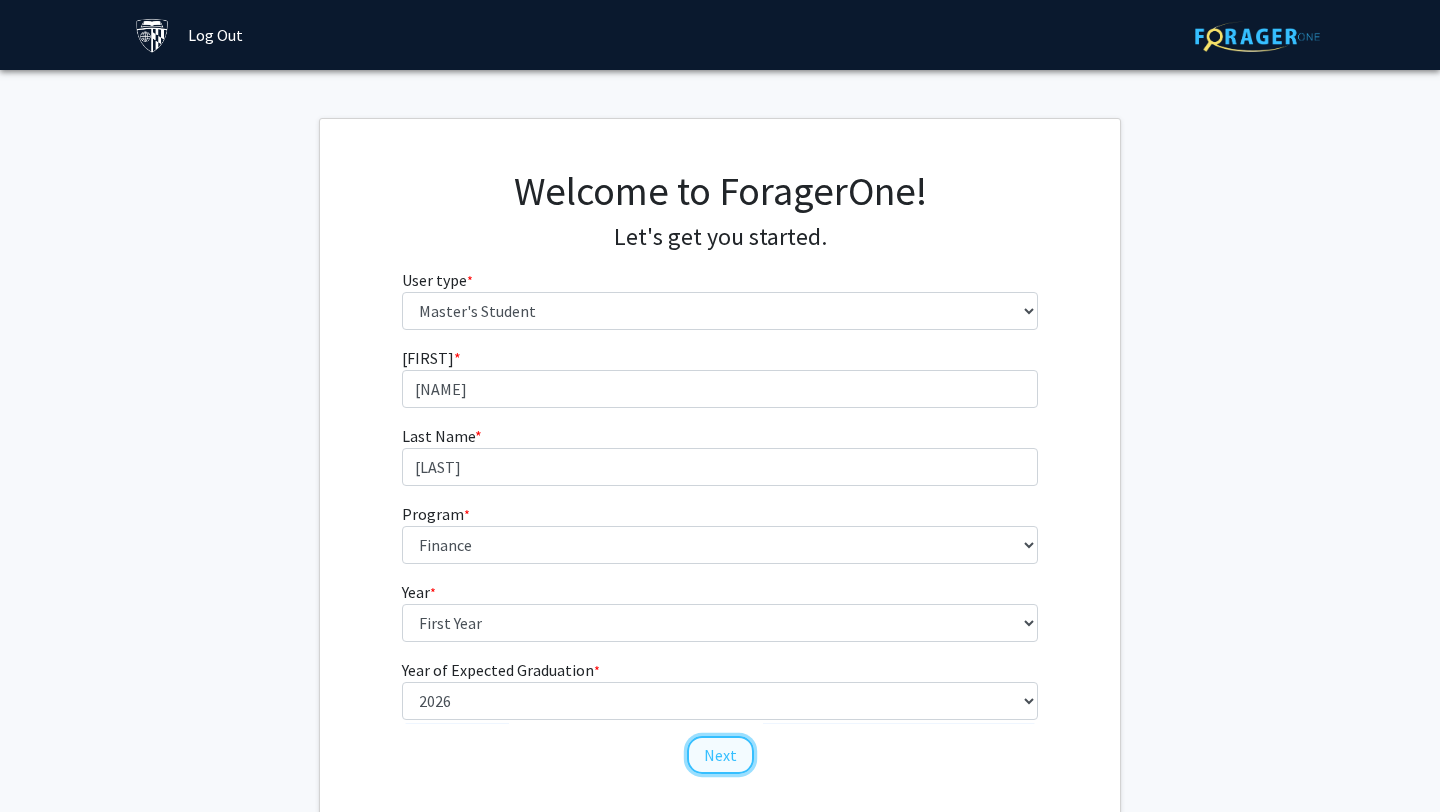 click on "Next" at bounding box center (720, 755) 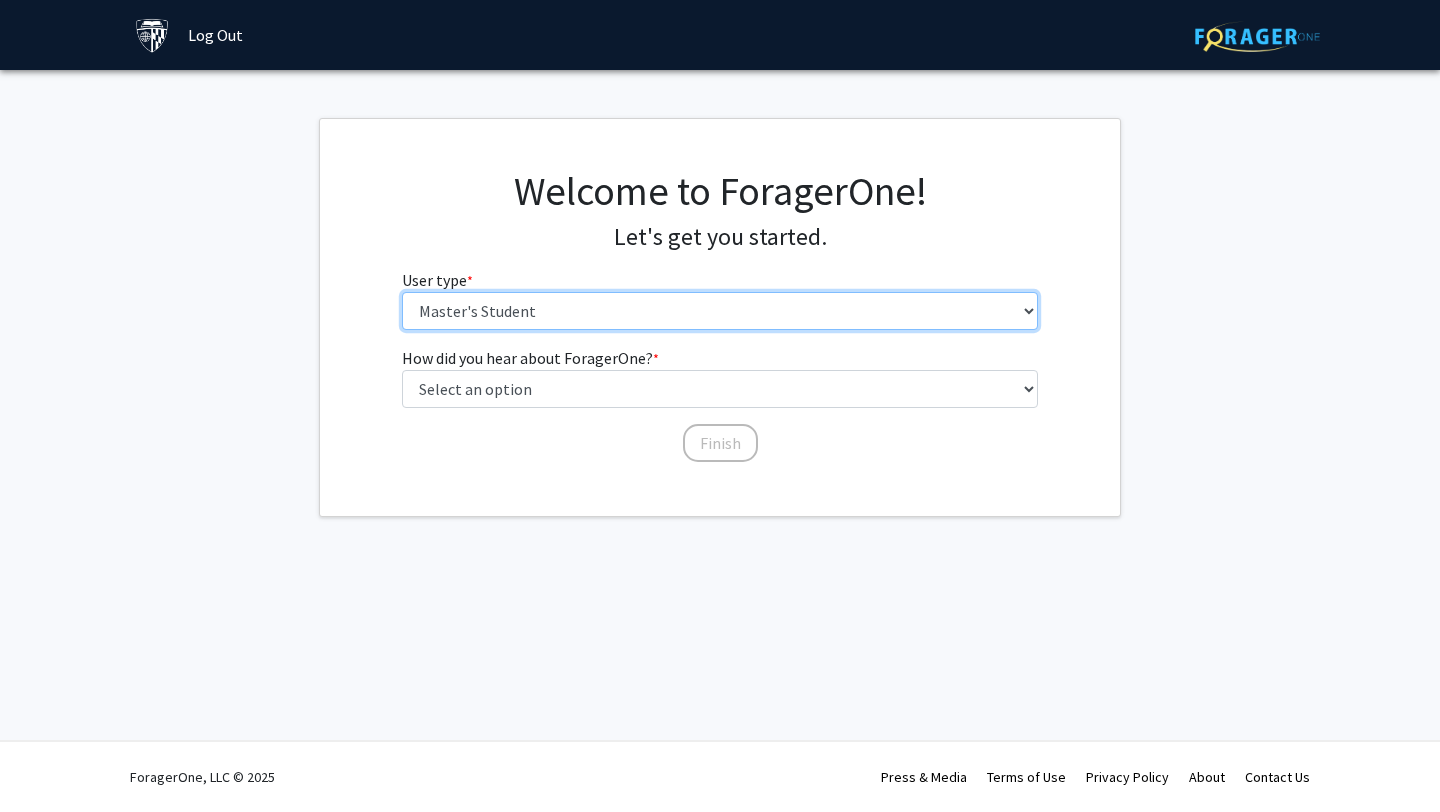 click on "Please tell us who you are  Undergraduate Student   Master's Student   Doctoral Candidate (PhD, MD, DMD, PharmD, etc.)   Postdoctoral Researcher / Research Staff / Medical Resident / Medical Fellow   Faculty   Administrative Staff" at bounding box center (720, 311) 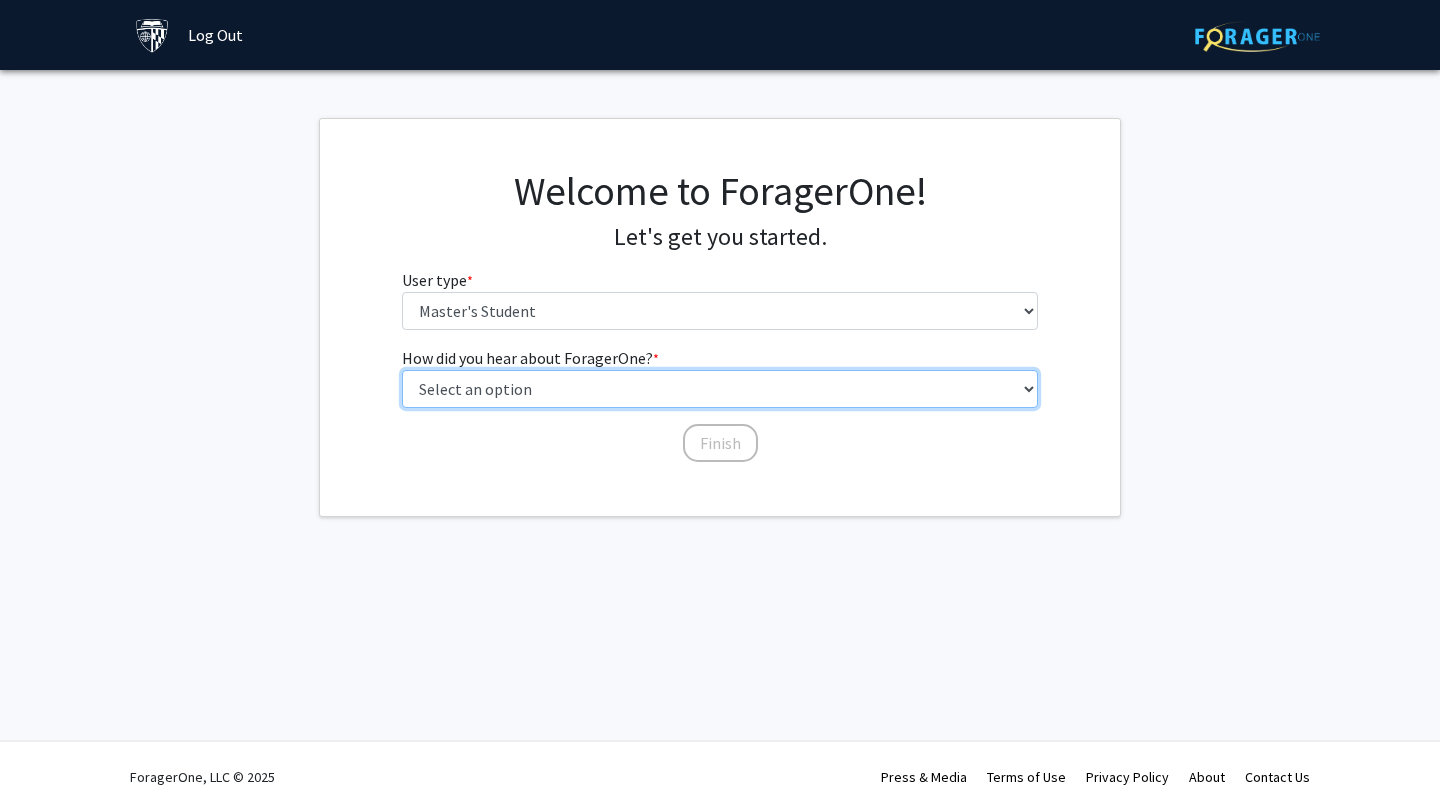 click on "Select an option  Peer/student recommendation   Faculty/staff recommendation   University website   University email or newsletter   Other" at bounding box center (720, 389) 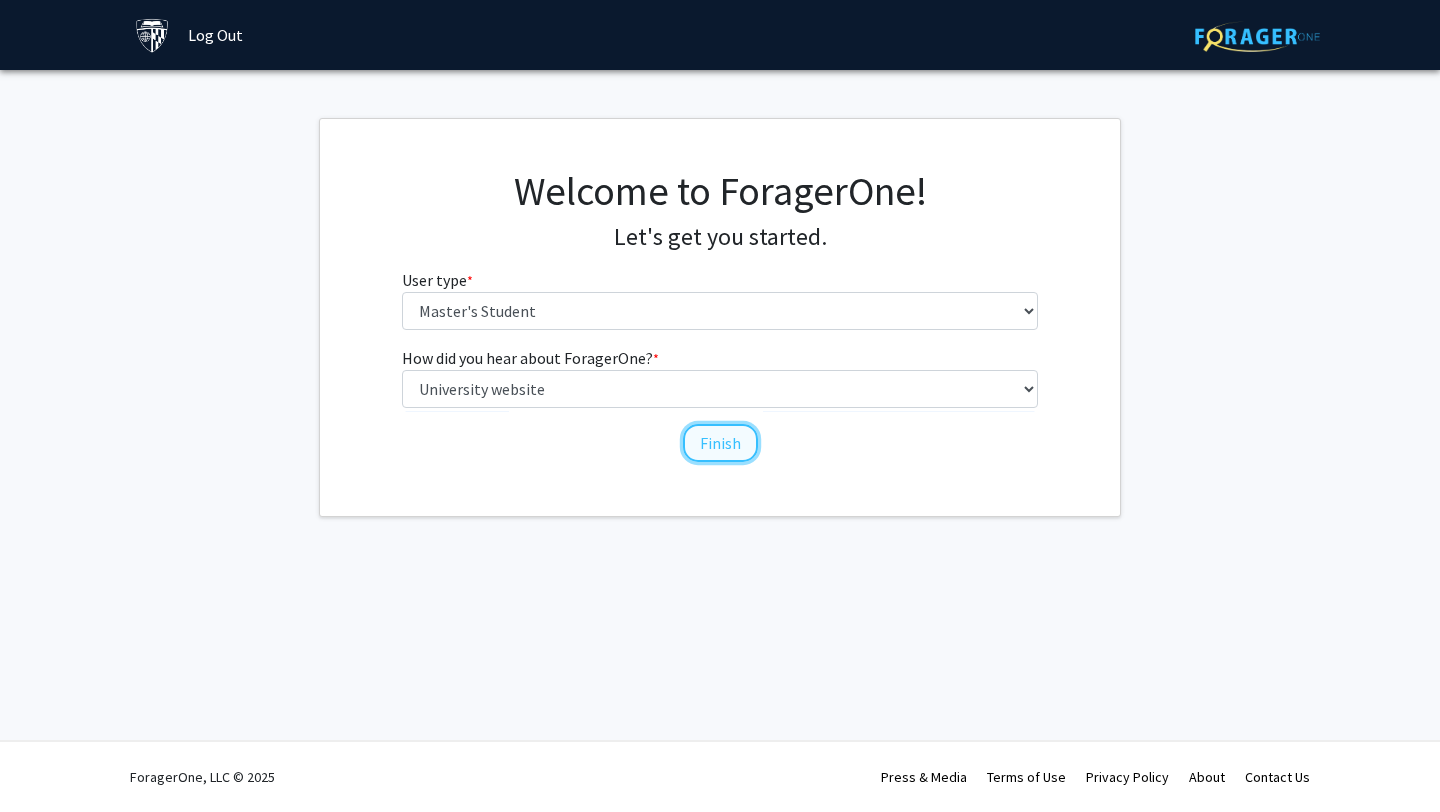click on "Finish" at bounding box center [720, 443] 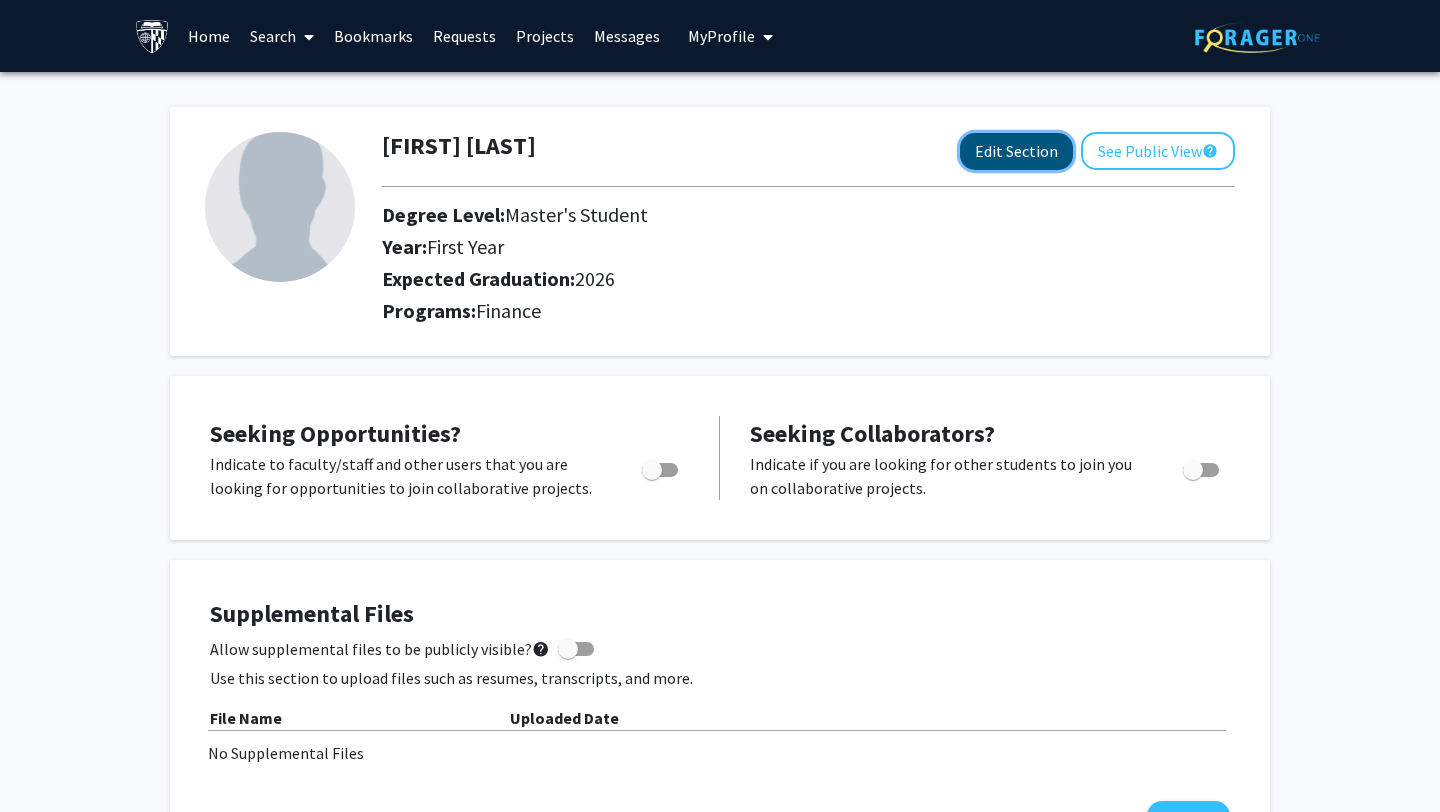 click on "Edit Section" at bounding box center [1016, 151] 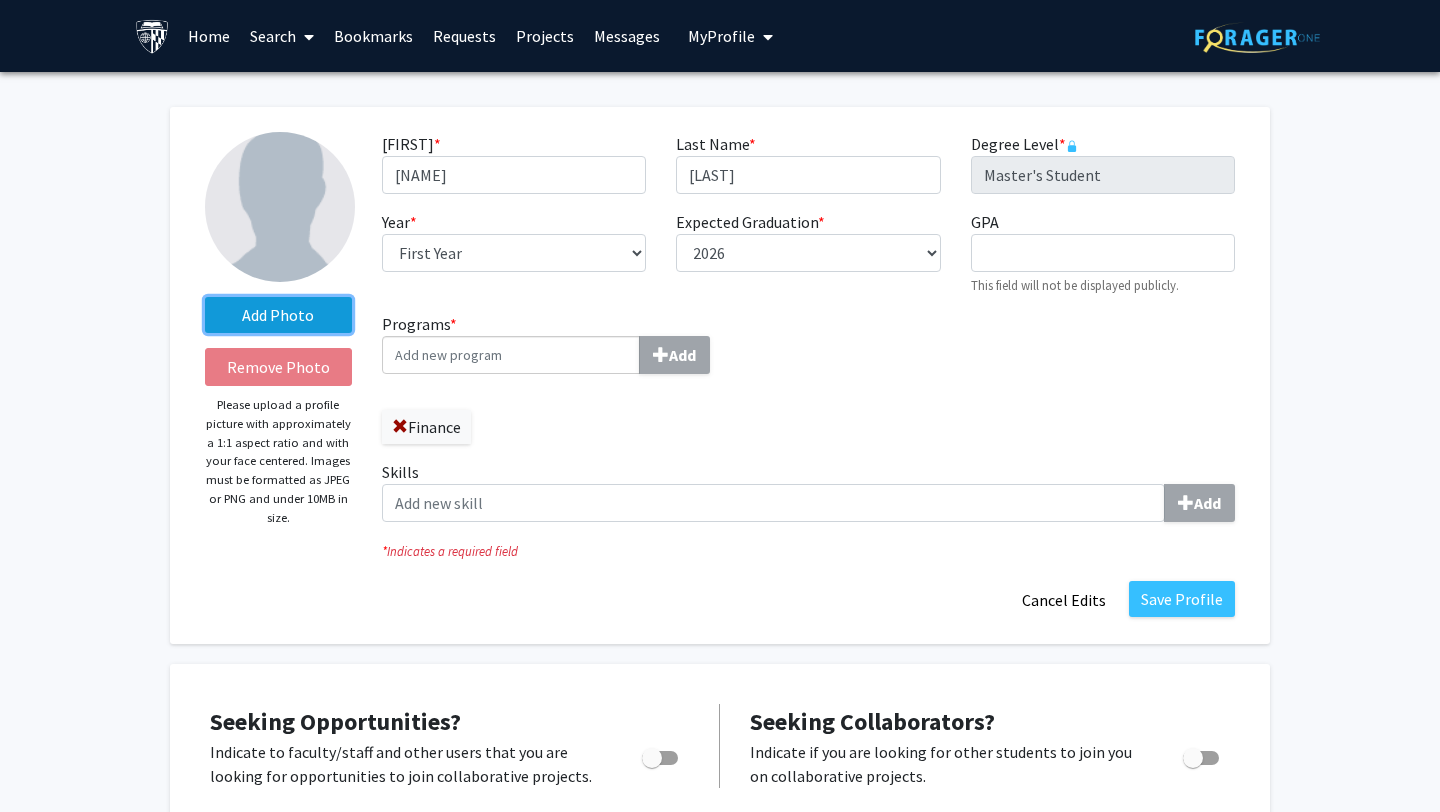 click on "Add Photo" at bounding box center [278, 315] 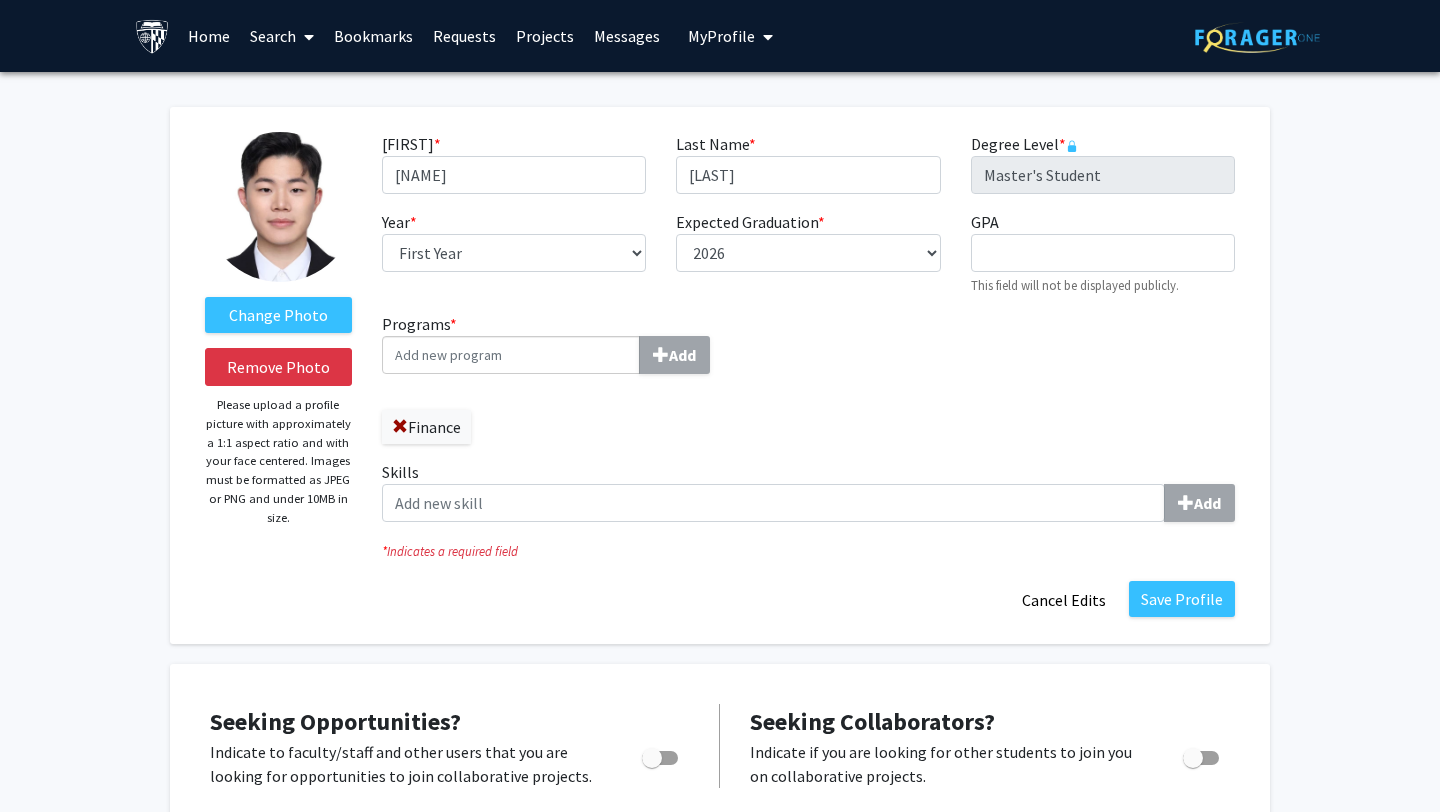 click on "Programs  * Add" at bounding box center [511, 355] 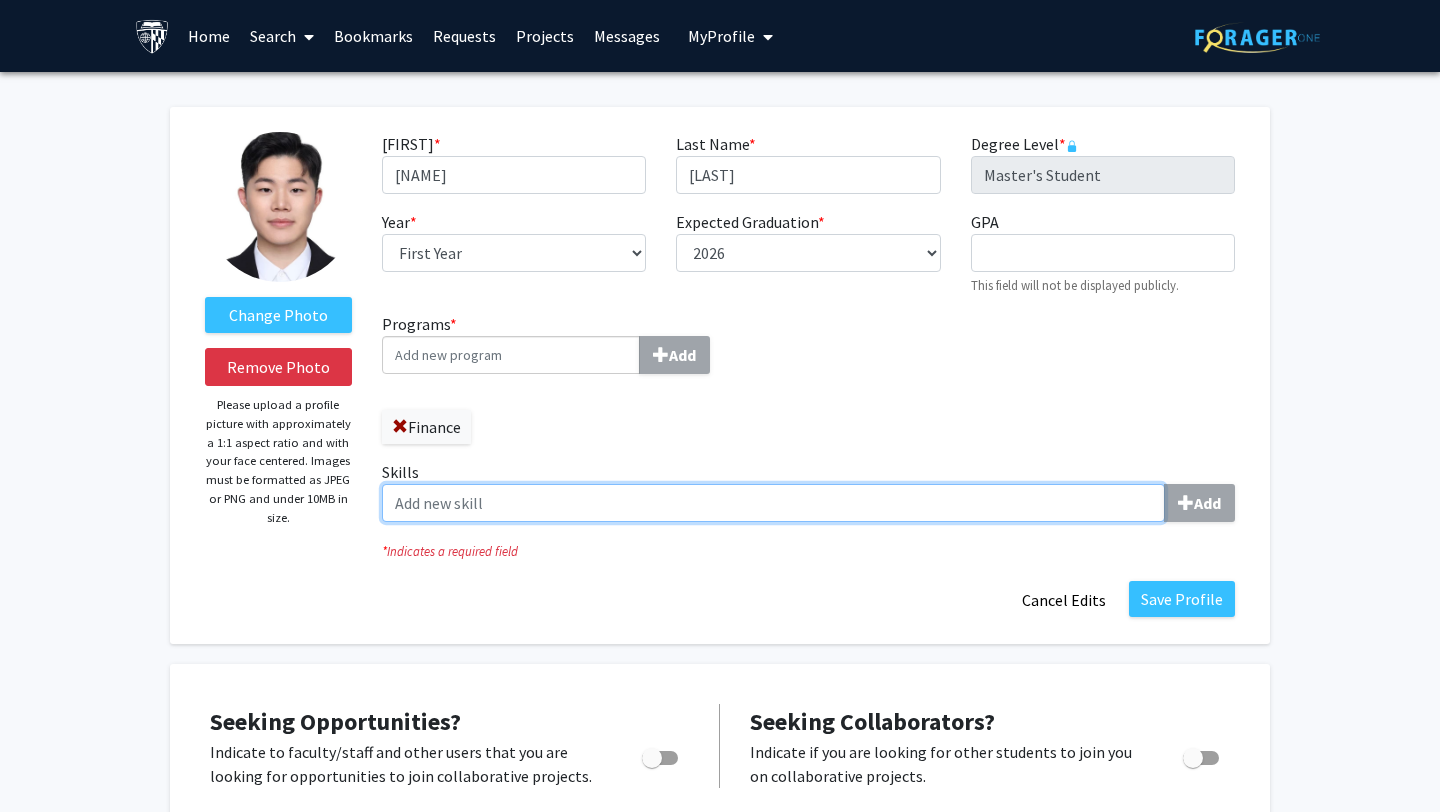 click on "Skills  Add" at bounding box center [773, 503] 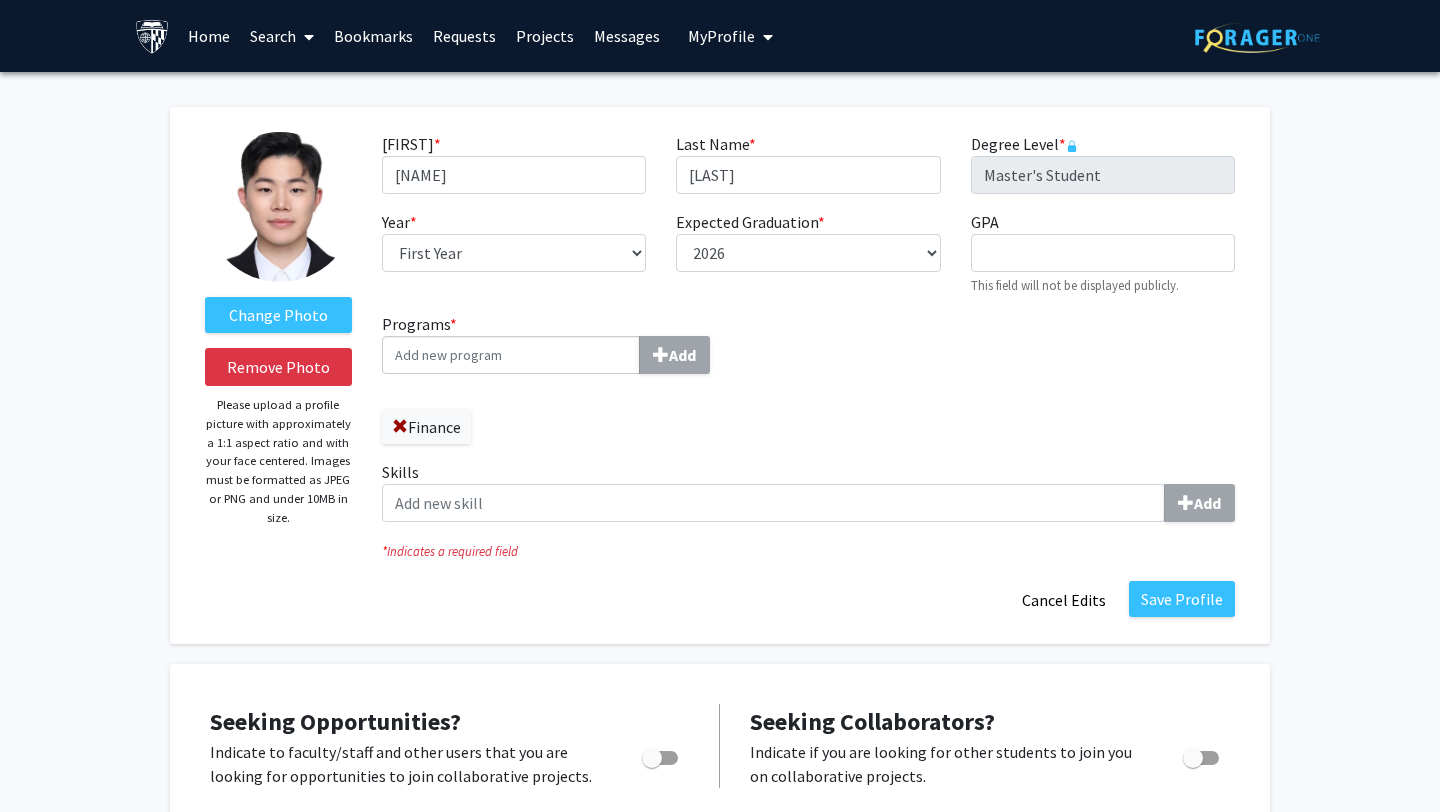 click on "Save Profile   Cancel Edits" at bounding box center (808, 600) 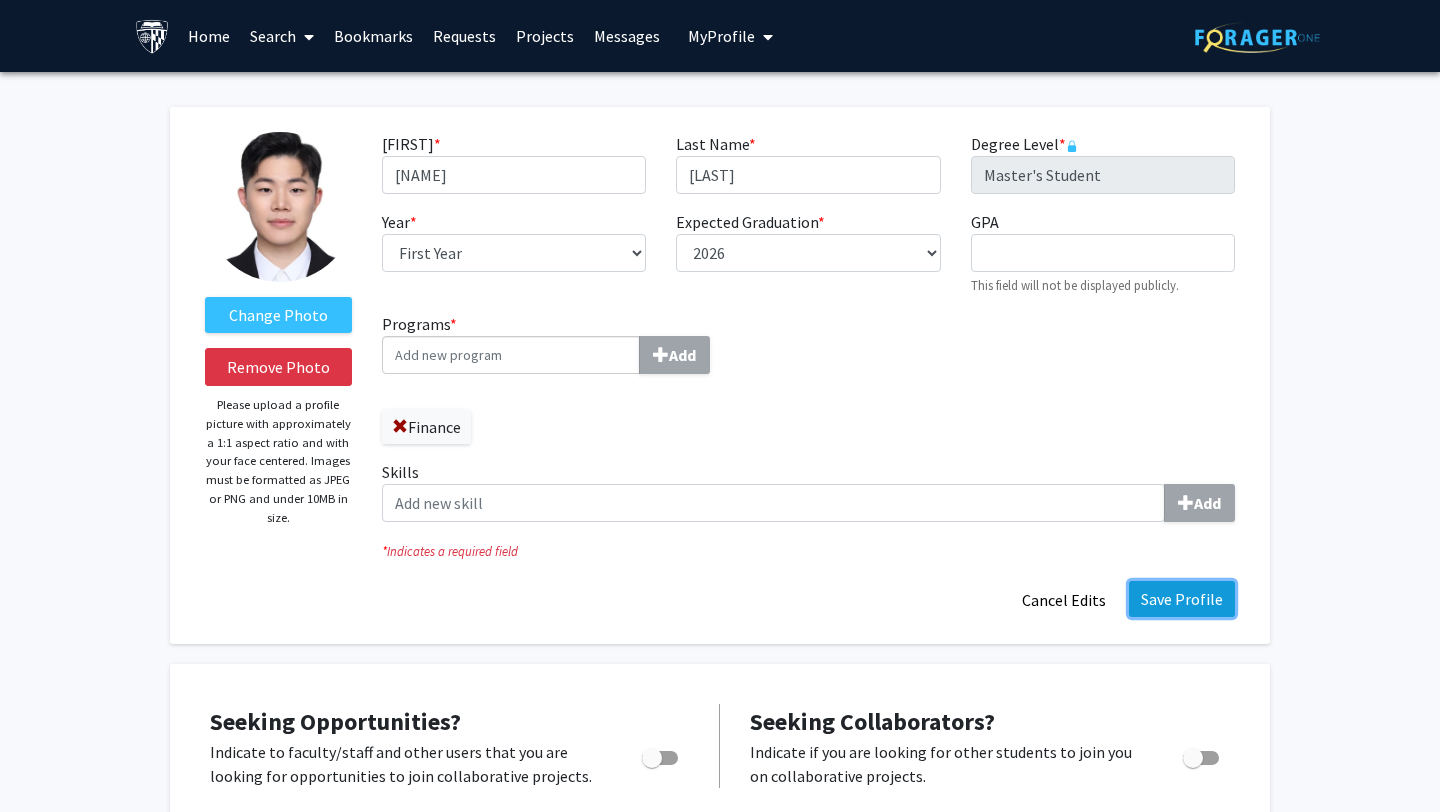 click on "Save Profile" at bounding box center [1182, 599] 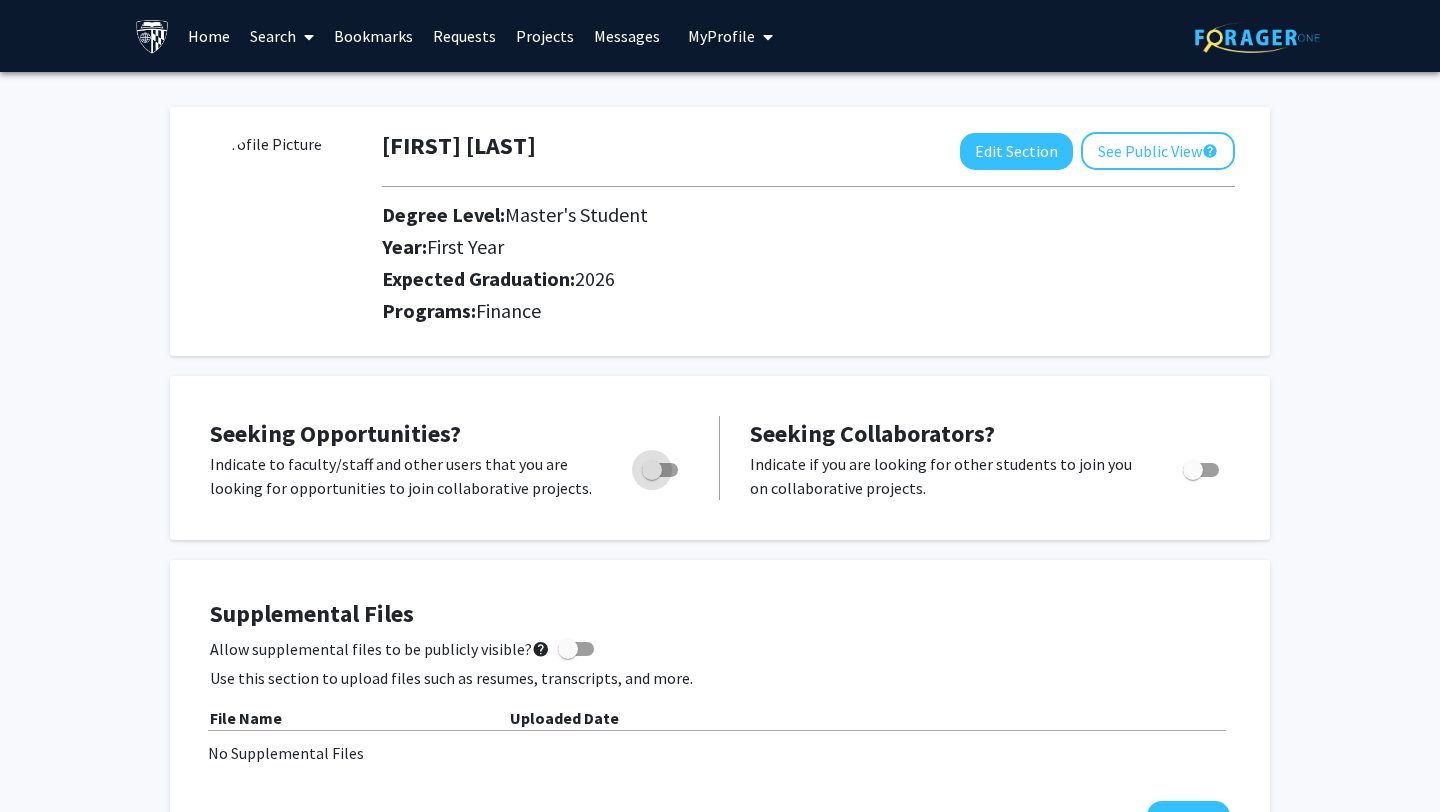 click at bounding box center [652, 470] 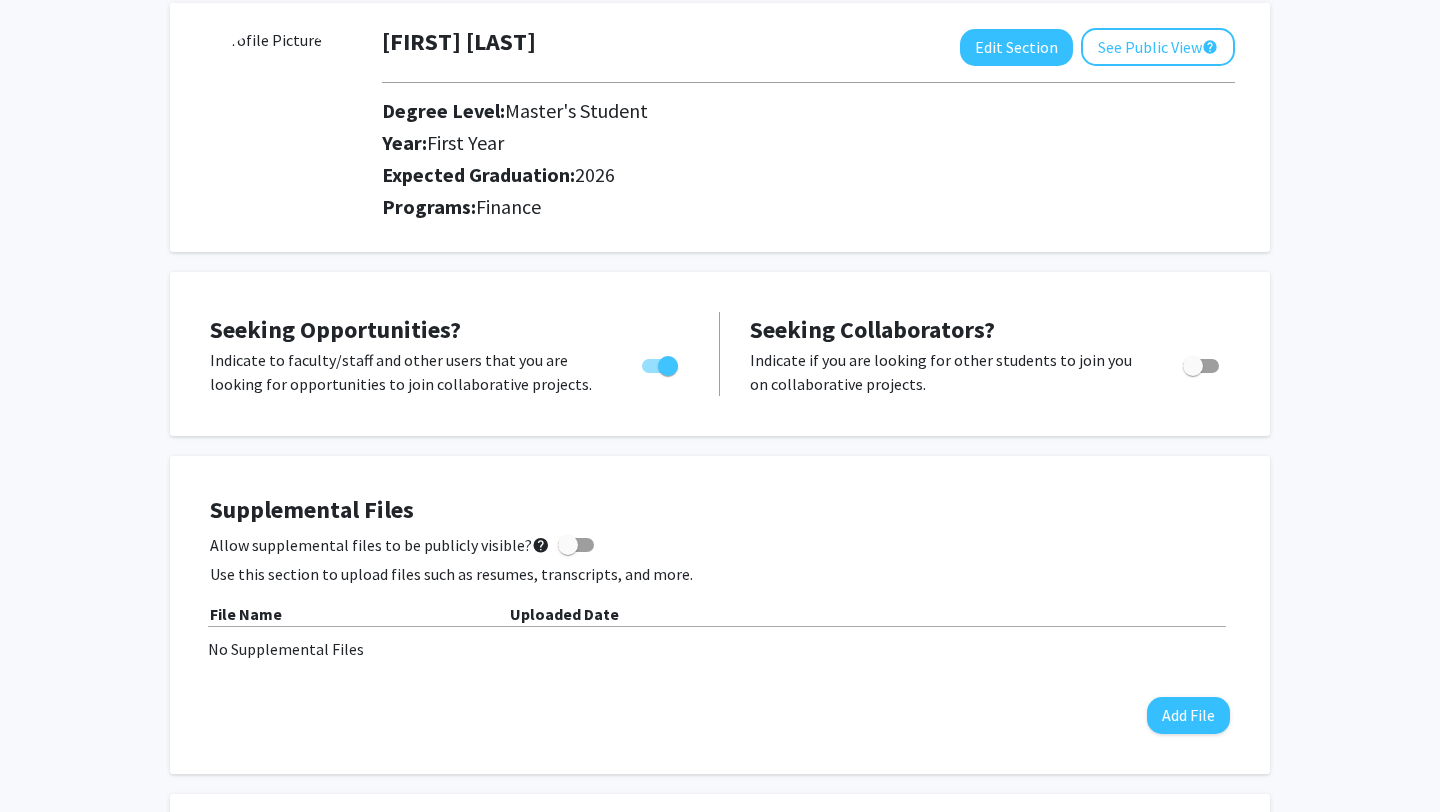 scroll, scrollTop: 102, scrollLeft: 0, axis: vertical 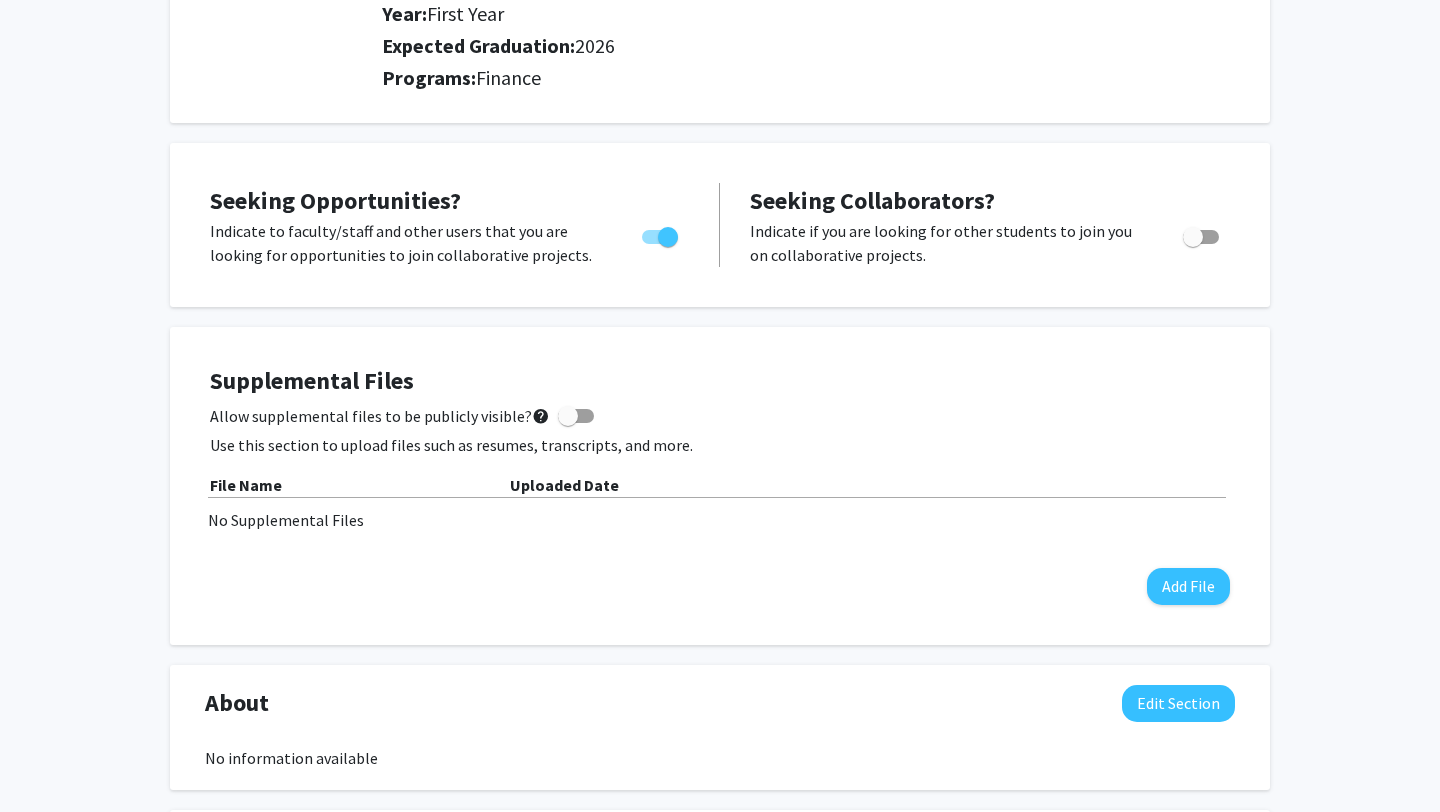 click at bounding box center [1201, 237] 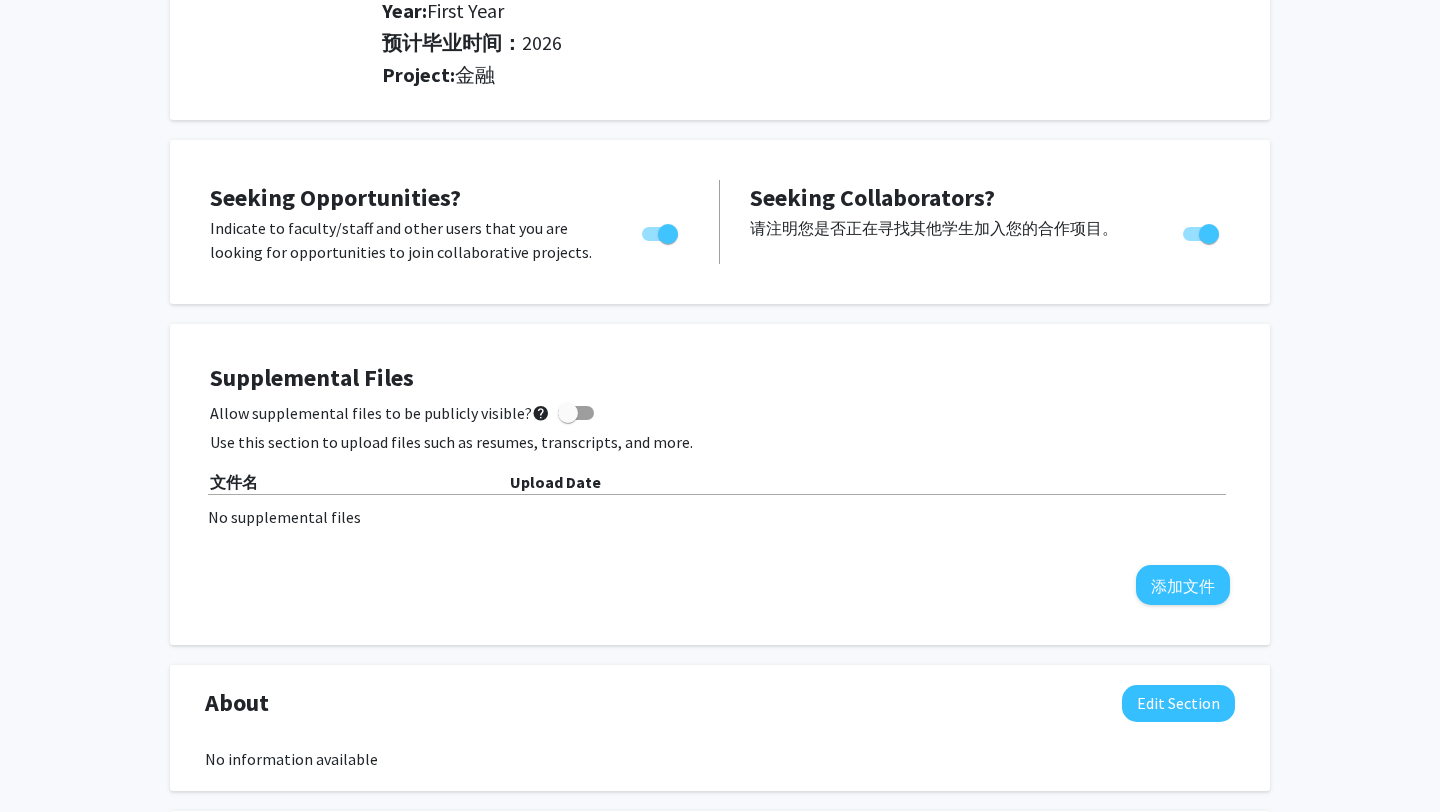 scroll, scrollTop: 0, scrollLeft: 0, axis: both 